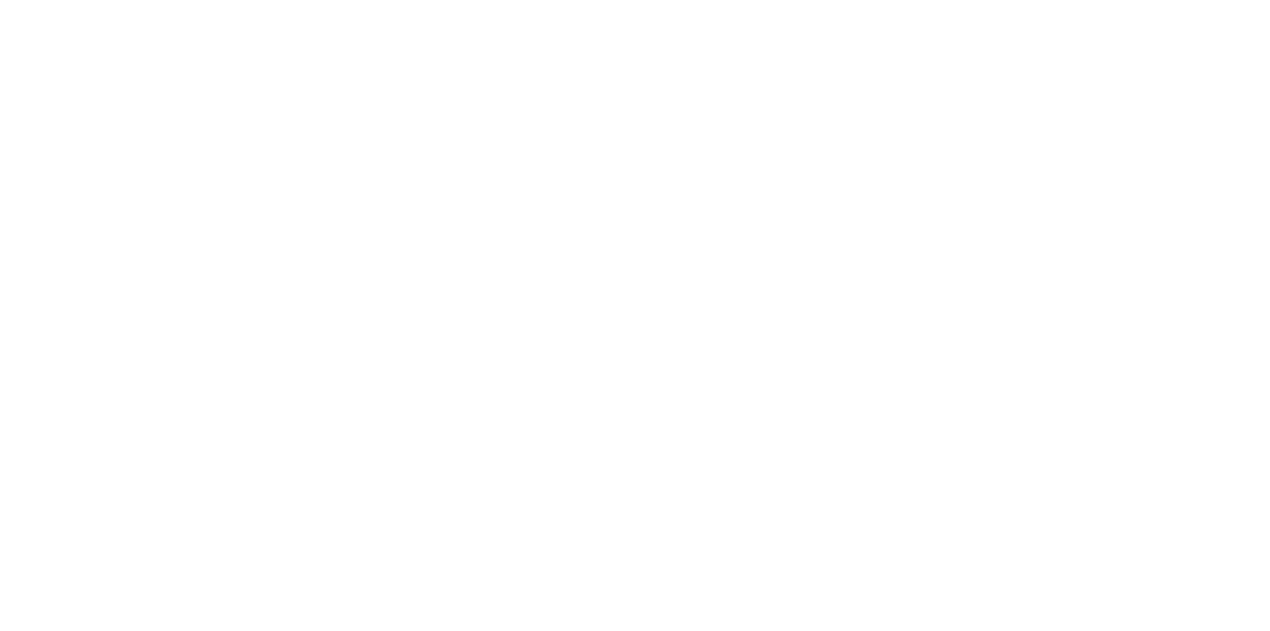 scroll, scrollTop: 0, scrollLeft: 0, axis: both 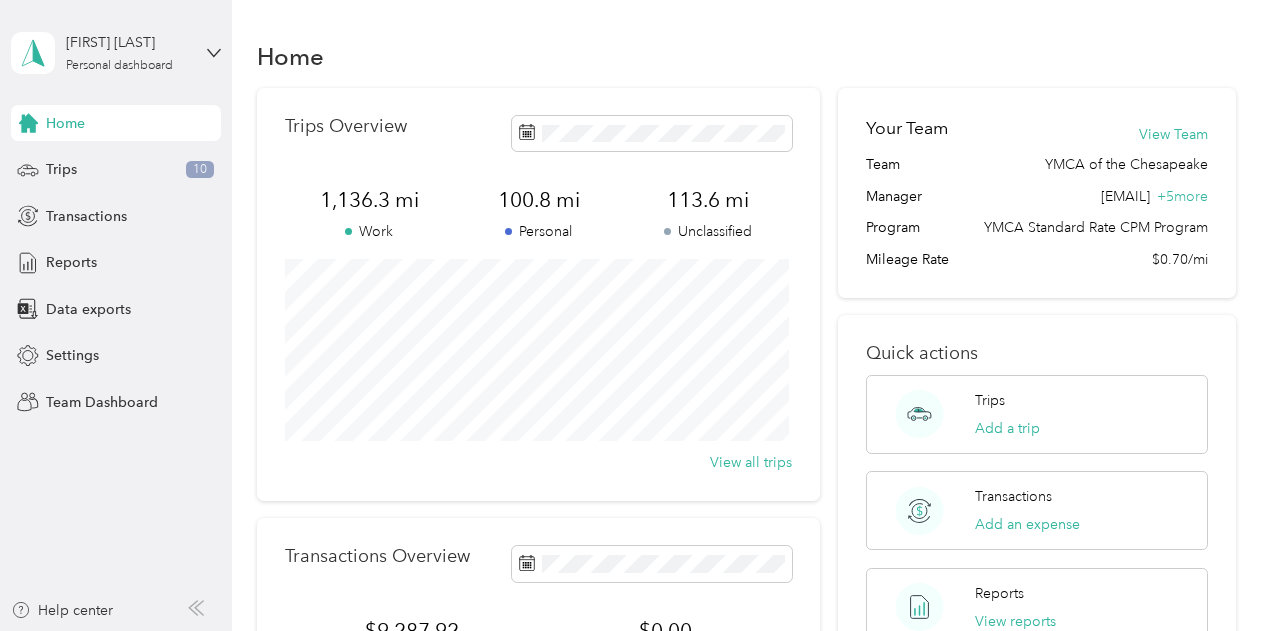 click on "[FIRST] [LAST] Personal dashboard" at bounding box center [116, 53] 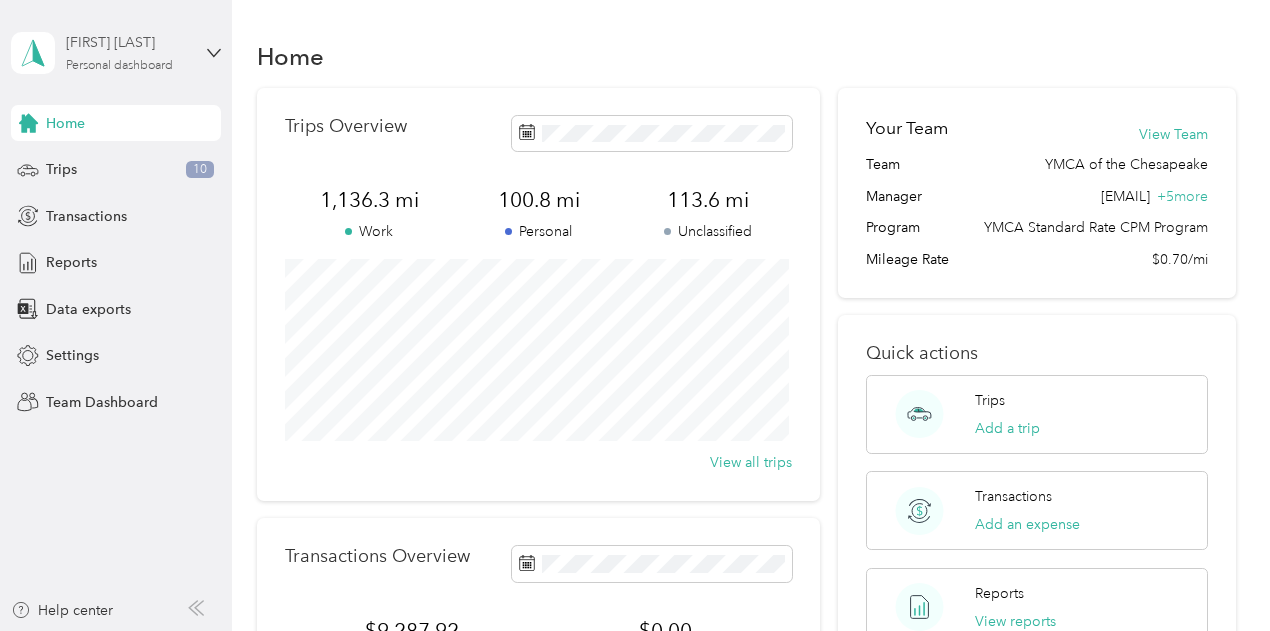 click on "Personal dashboard" at bounding box center (119, 66) 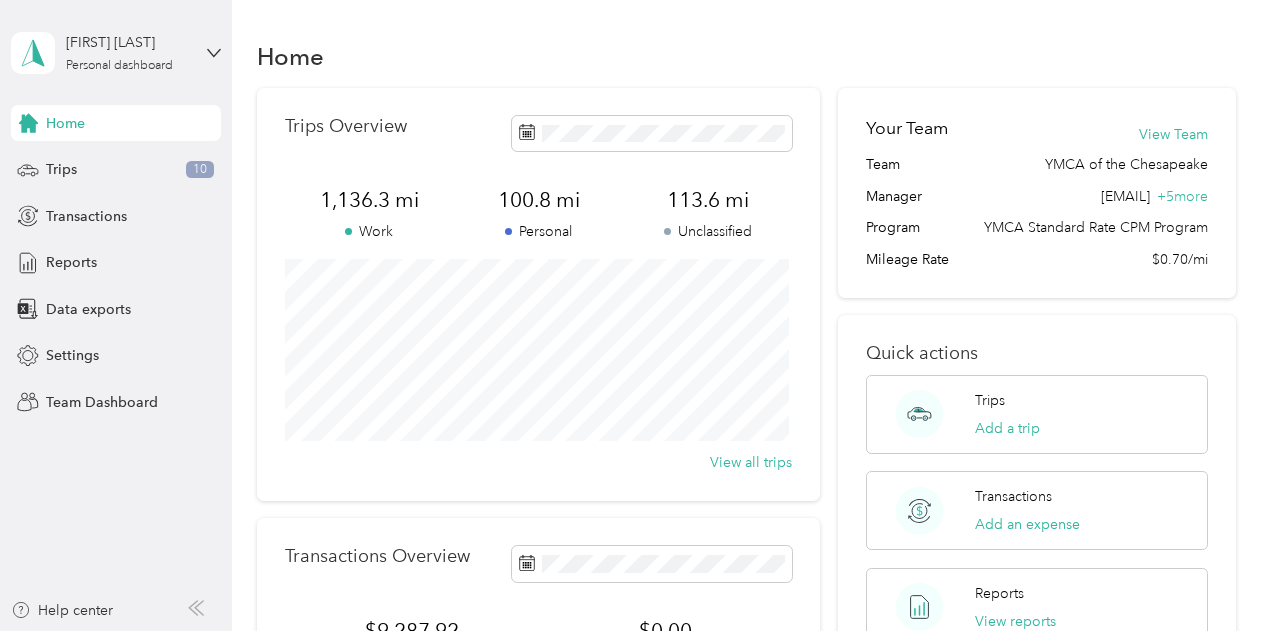 click on "Team dashboard" at bounding box center (82, 160) 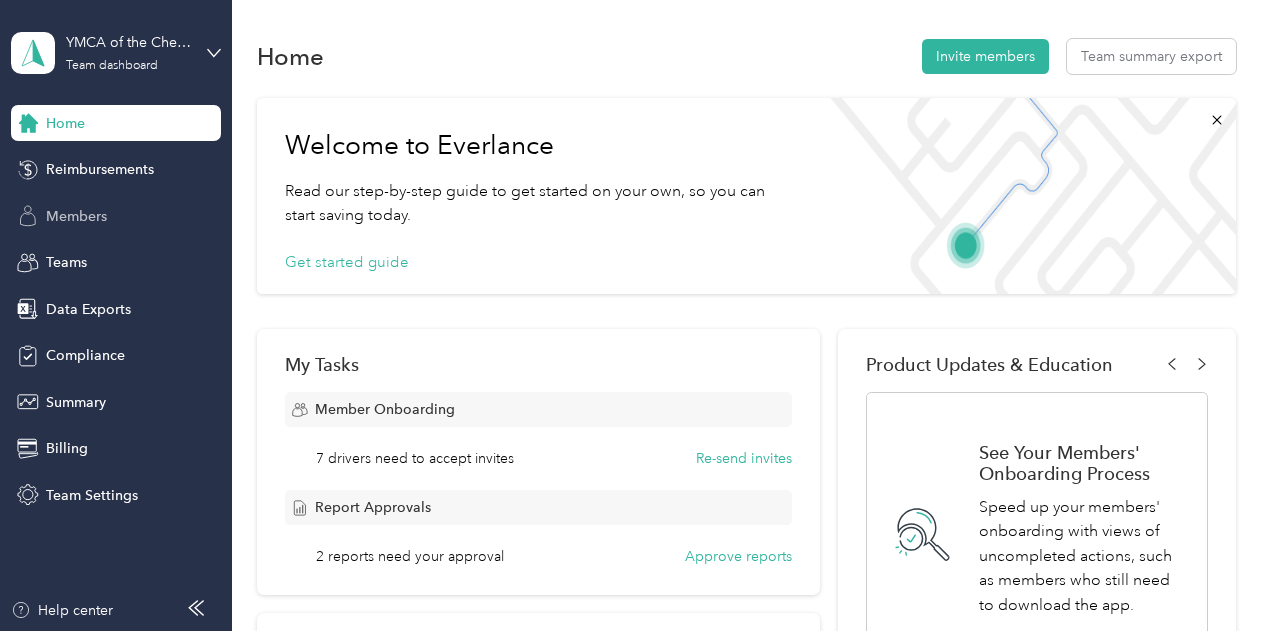 click on "Members" at bounding box center (76, 216) 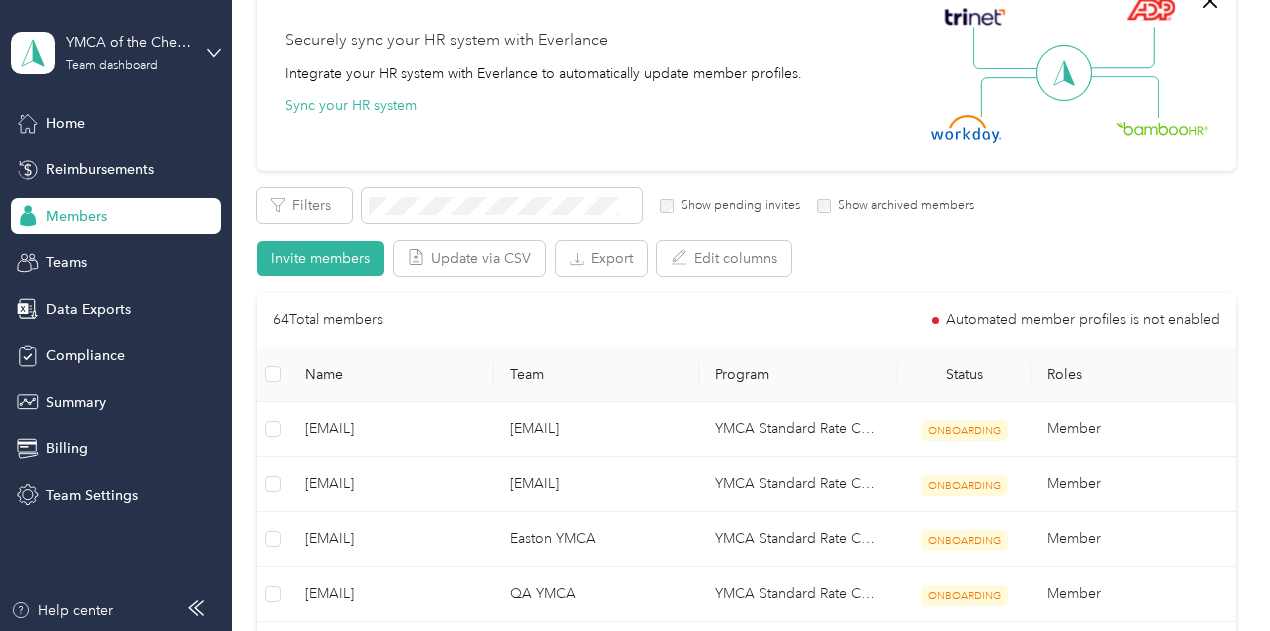 scroll, scrollTop: 168, scrollLeft: 0, axis: vertical 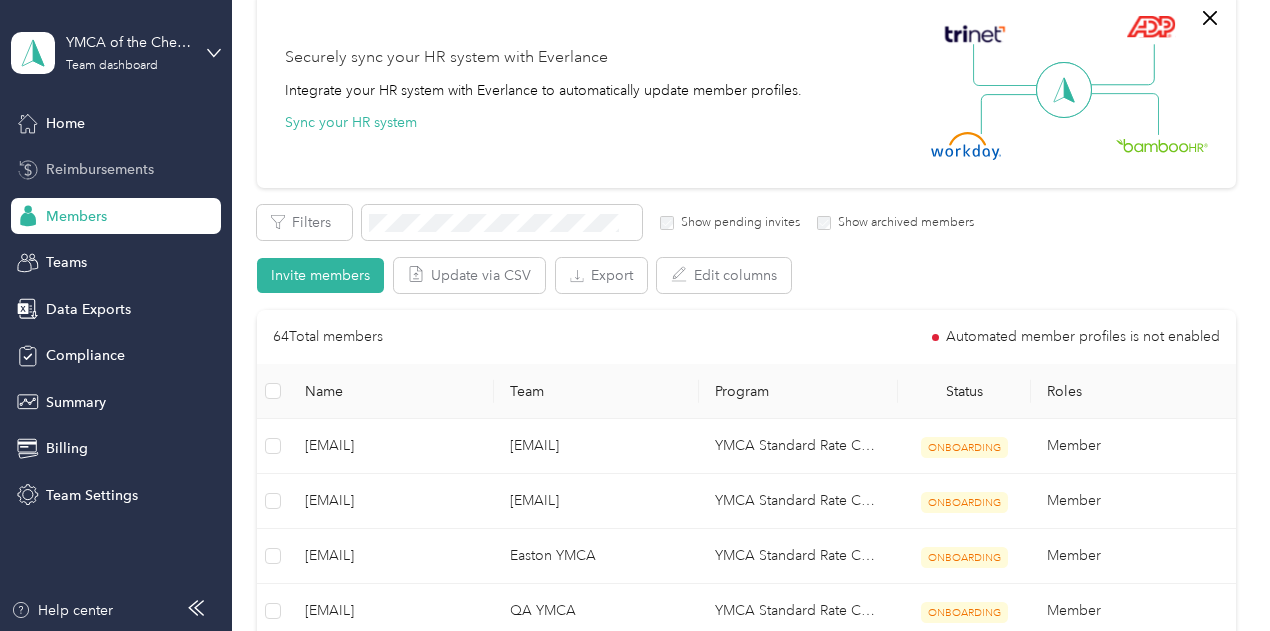 click on "Reimbursements" at bounding box center [100, 169] 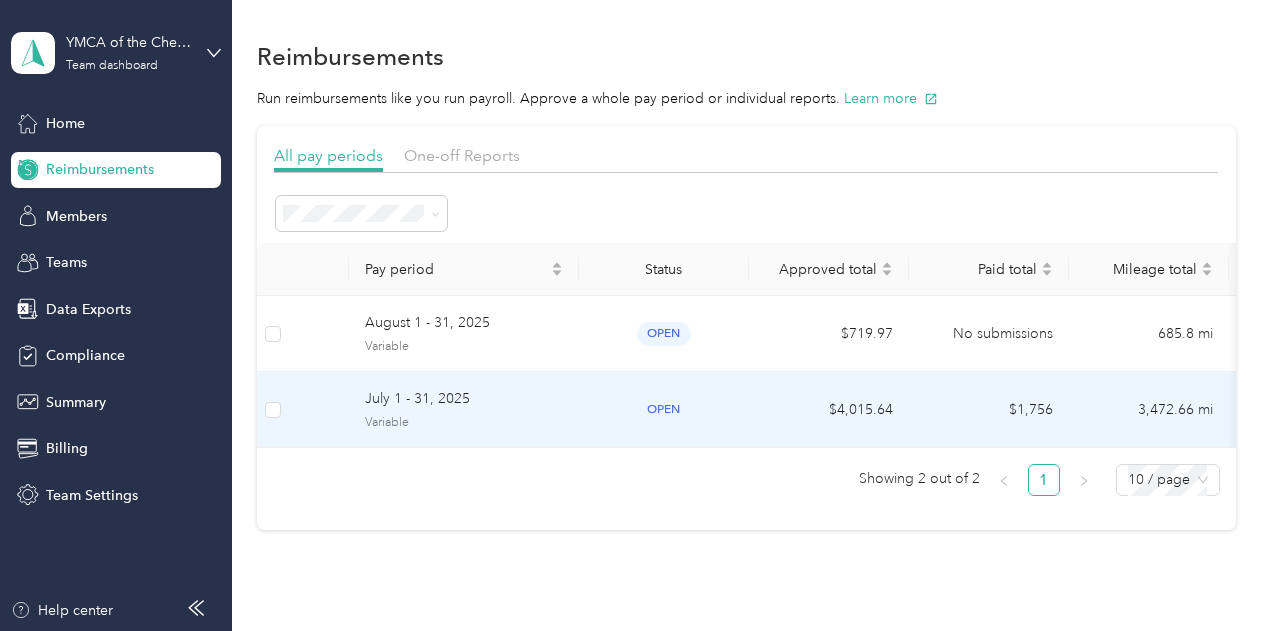click on "Variable" at bounding box center (464, 423) 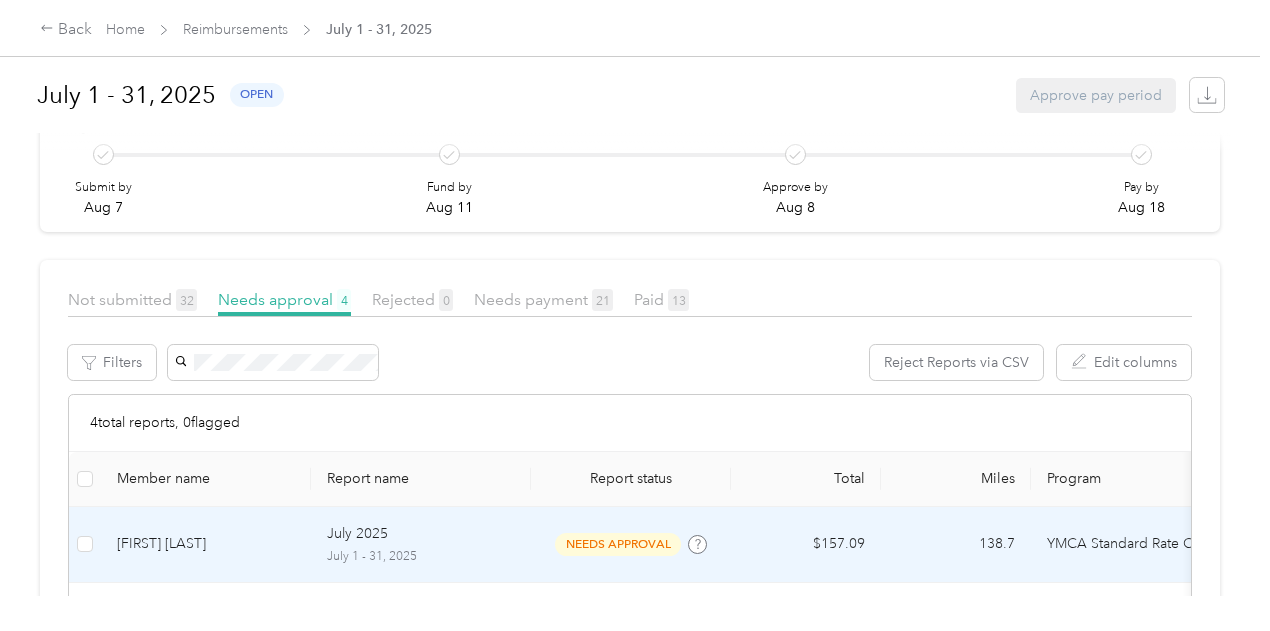 scroll, scrollTop: 354, scrollLeft: 0, axis: vertical 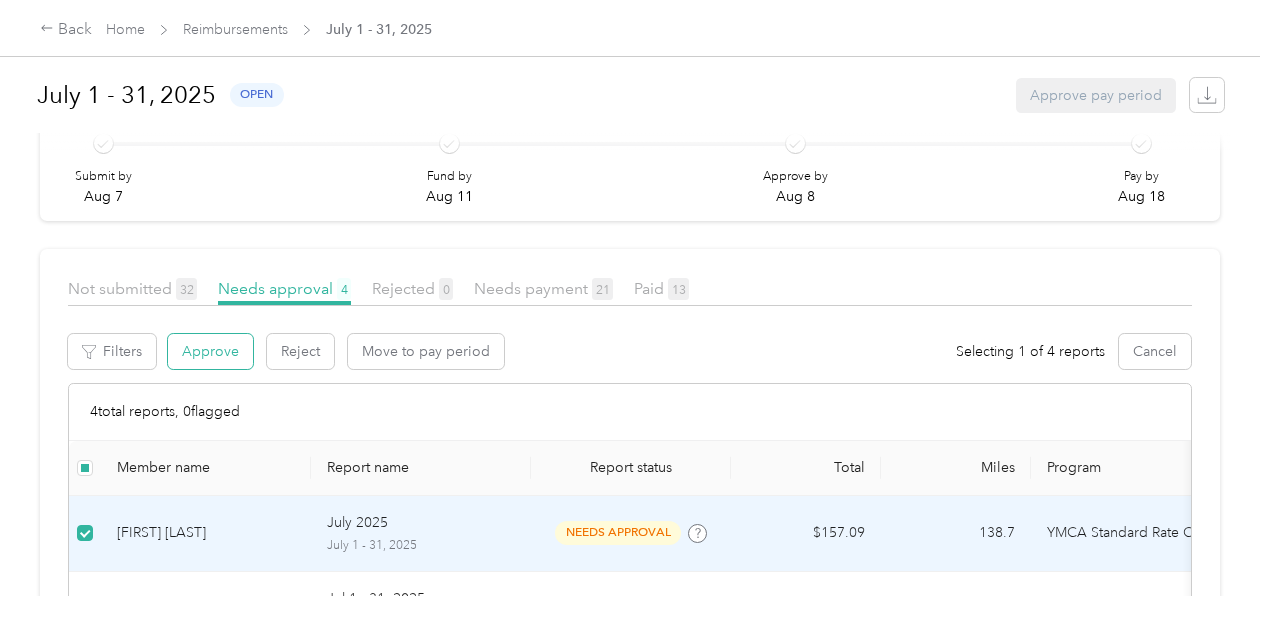 click on "Approve" at bounding box center (210, 351) 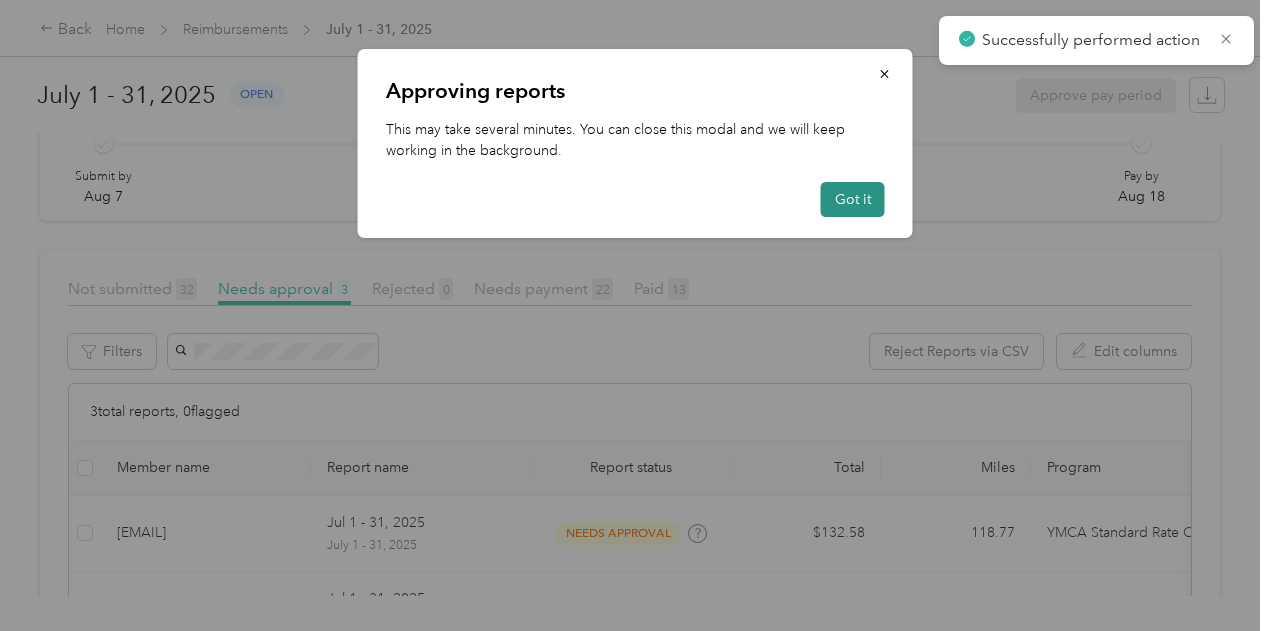 click on "Got it" at bounding box center (853, 199) 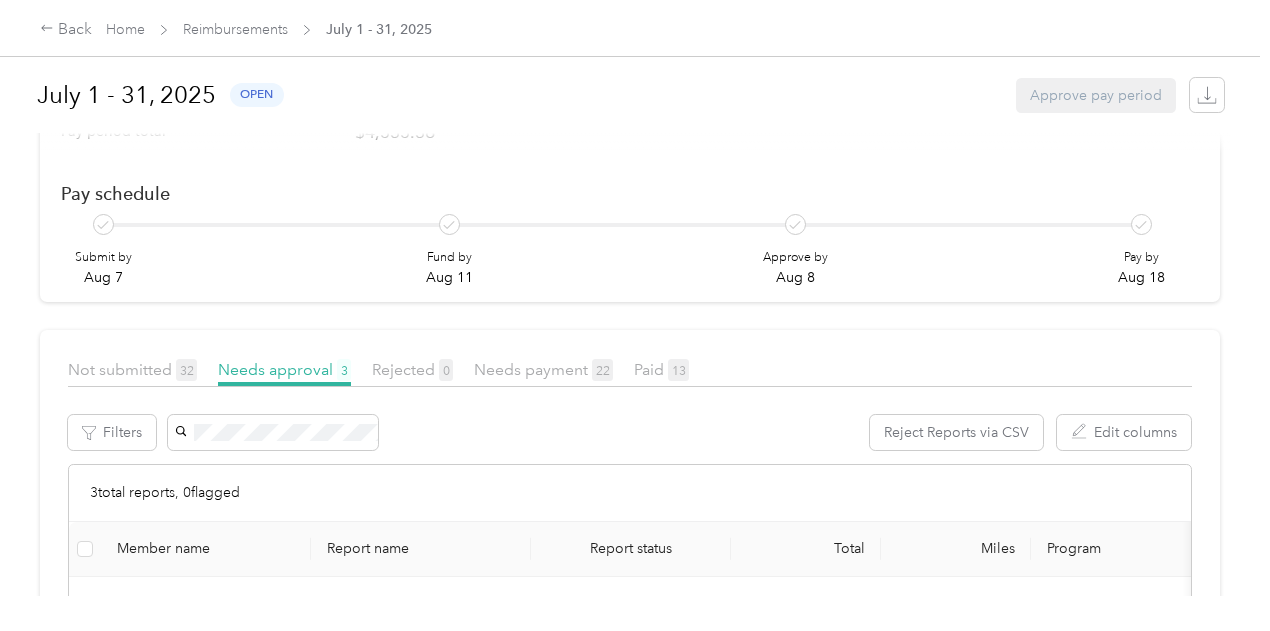 scroll, scrollTop: 395, scrollLeft: 0, axis: vertical 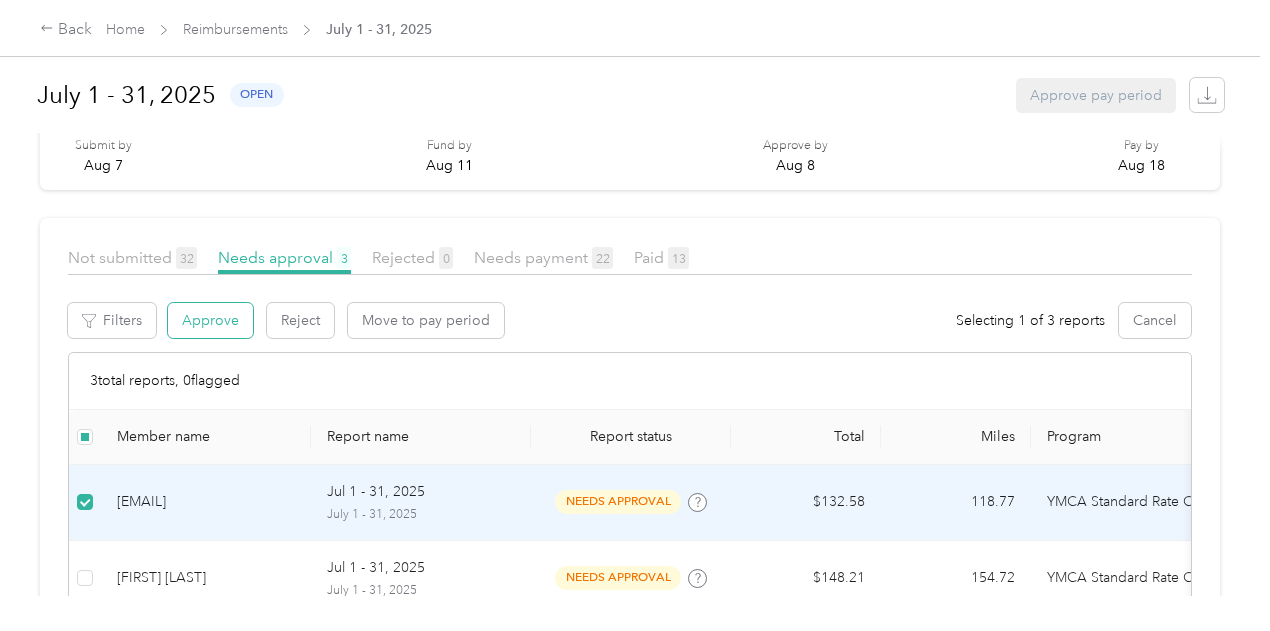 click on "Approve" at bounding box center (210, 320) 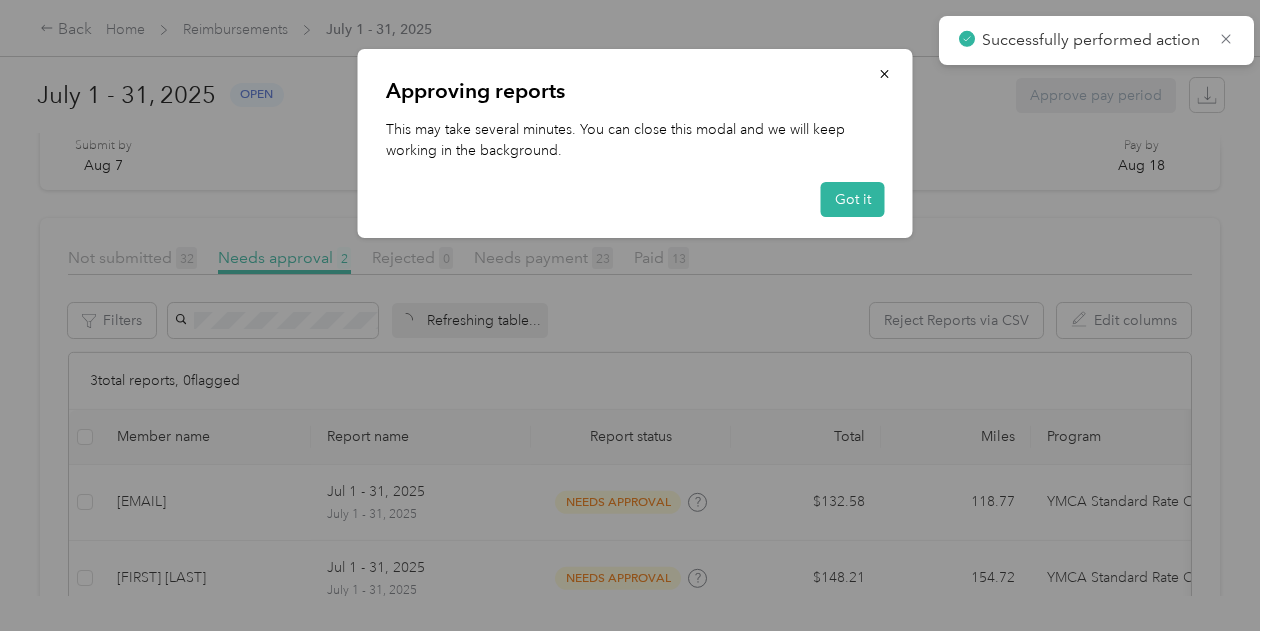 scroll, scrollTop: 393, scrollLeft: 0, axis: vertical 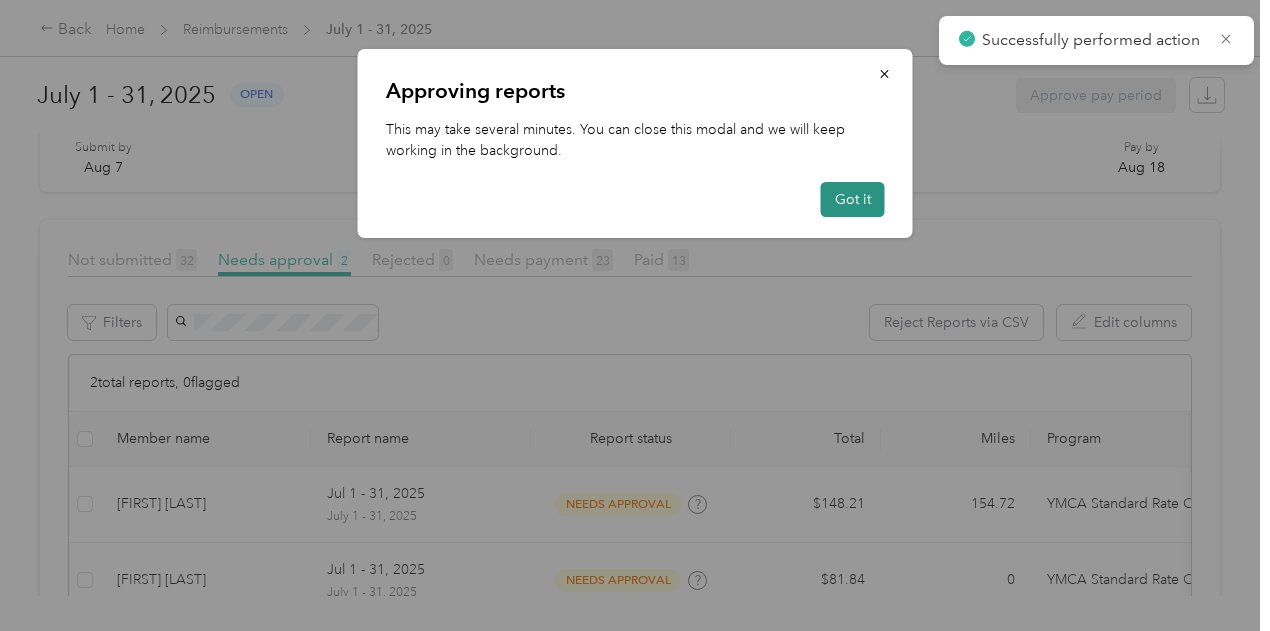 click on "Got it" at bounding box center [853, 199] 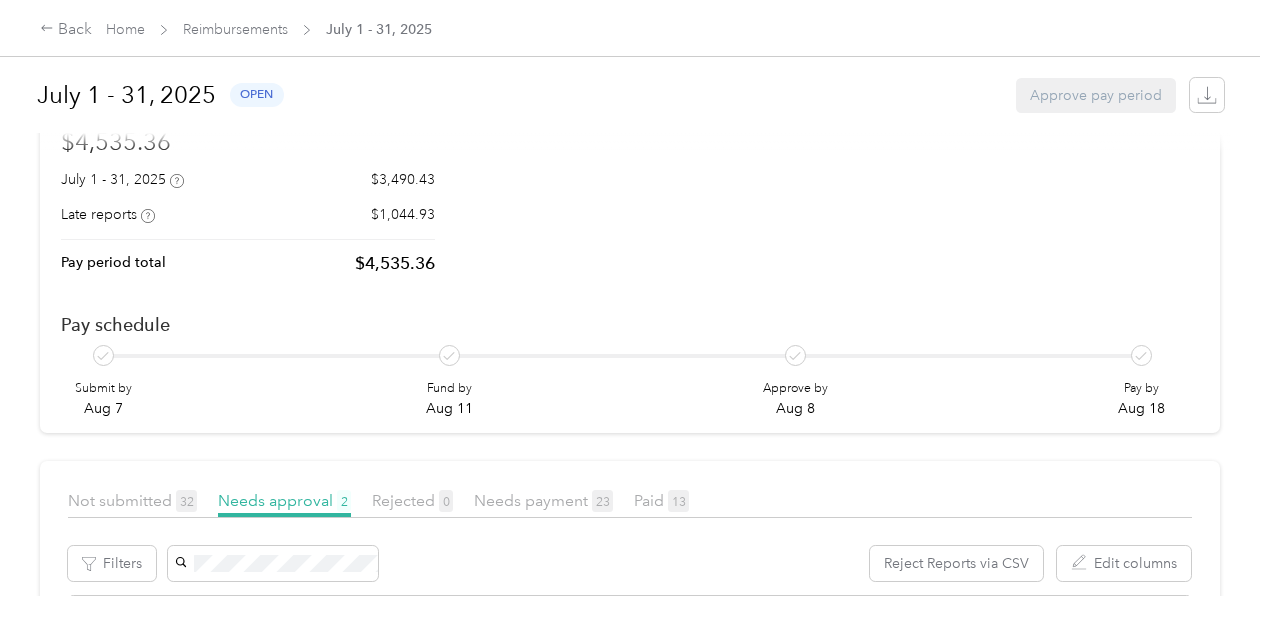scroll, scrollTop: 0, scrollLeft: 0, axis: both 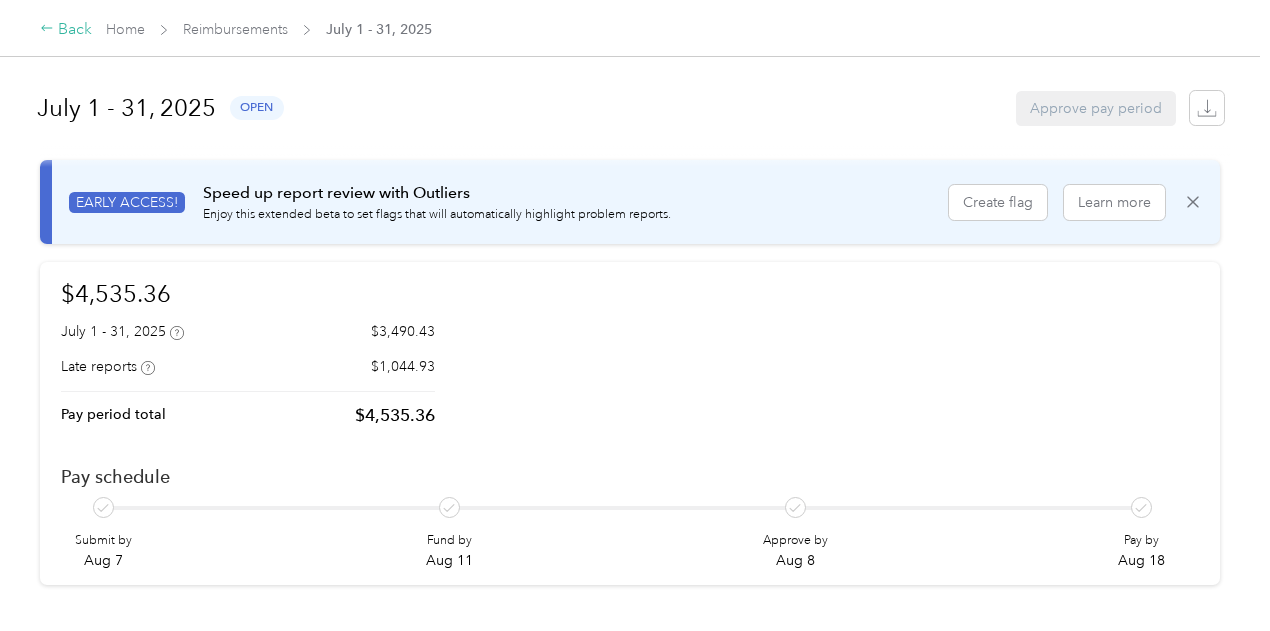 click 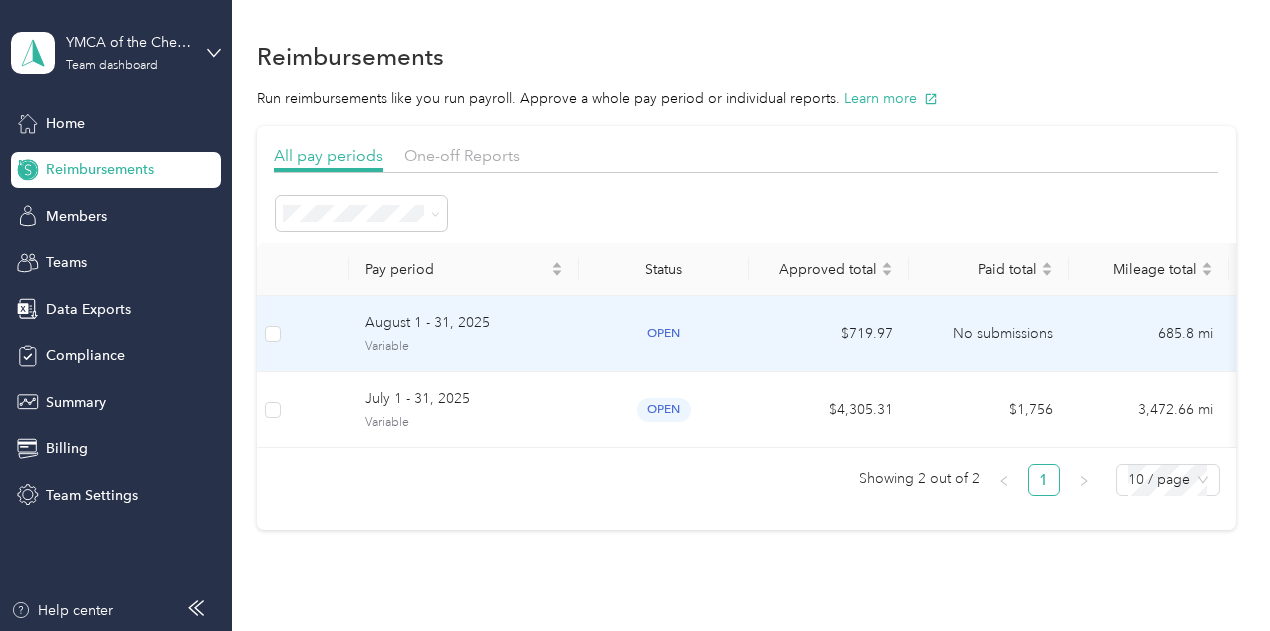 click on "Variable" at bounding box center [464, 347] 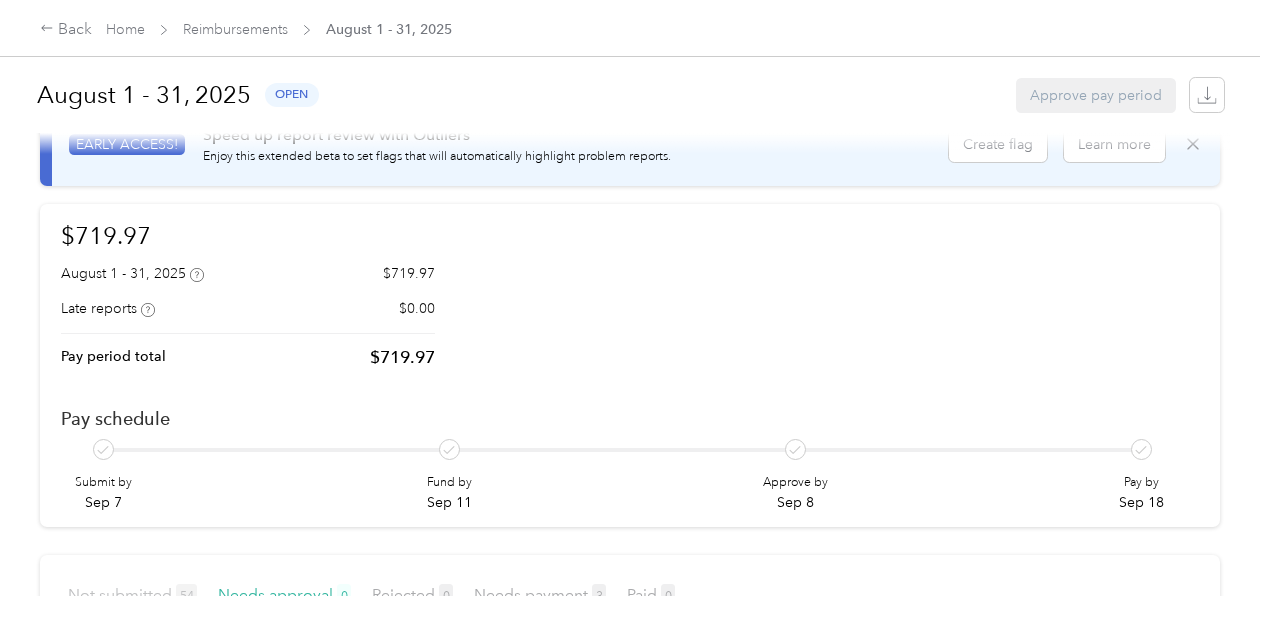 scroll, scrollTop: 0, scrollLeft: 0, axis: both 